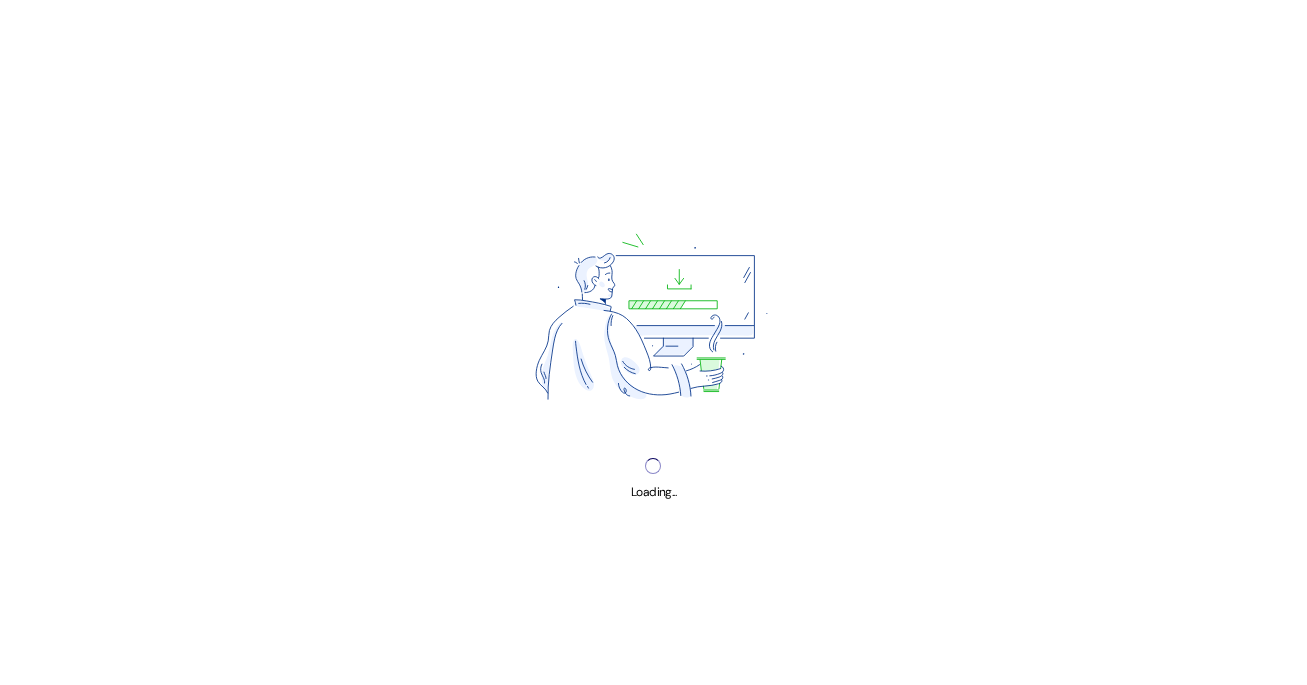 scroll, scrollTop: 0, scrollLeft: 0, axis: both 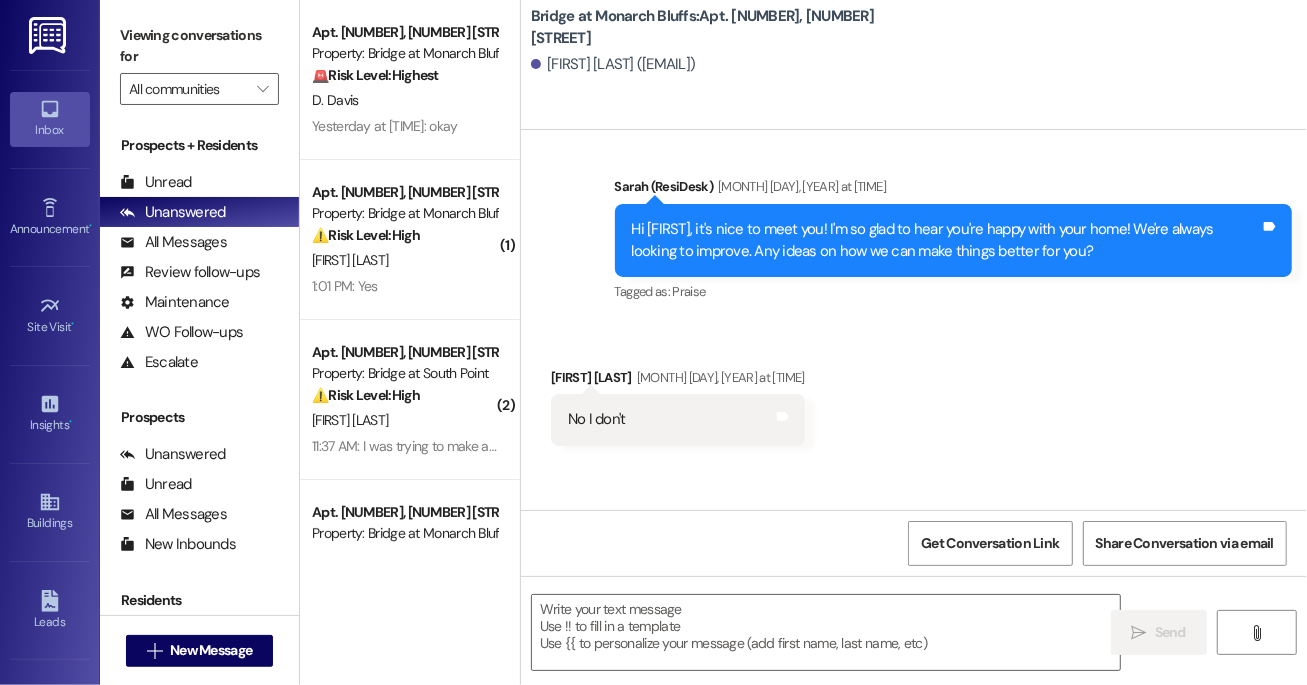 type on "Fetching suggested responses. Please feel free to read through the conversation in the meantime." 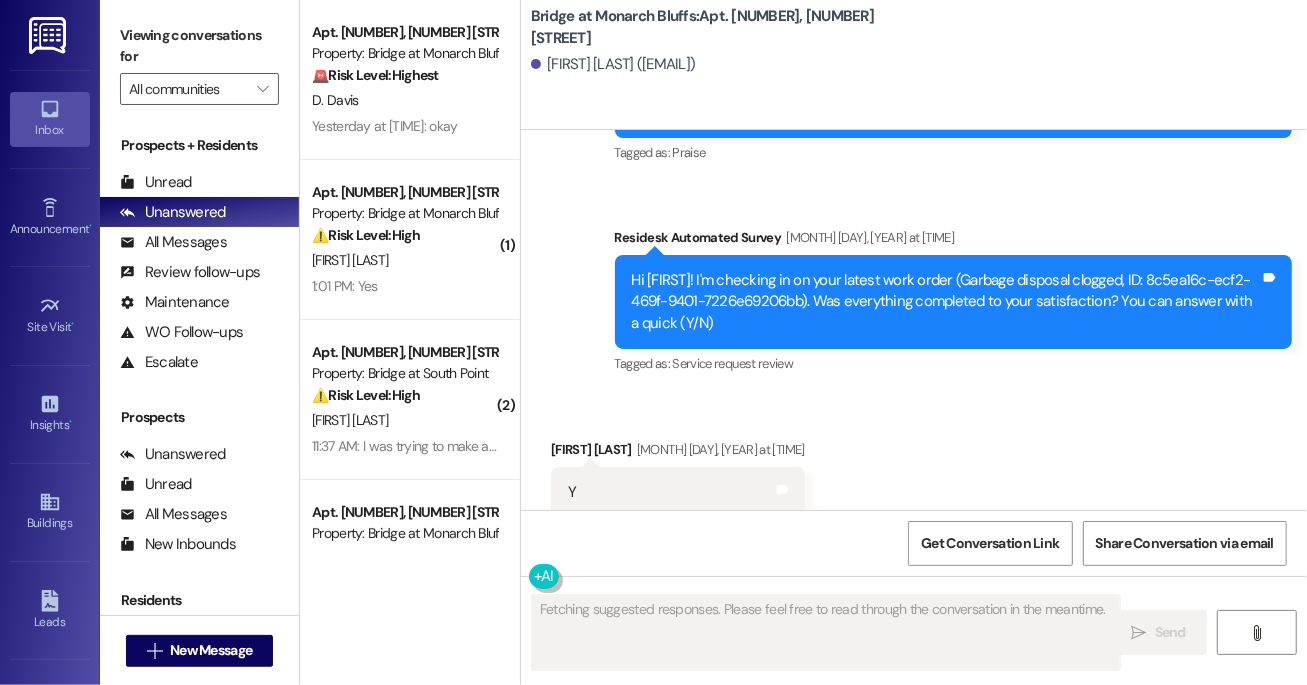type 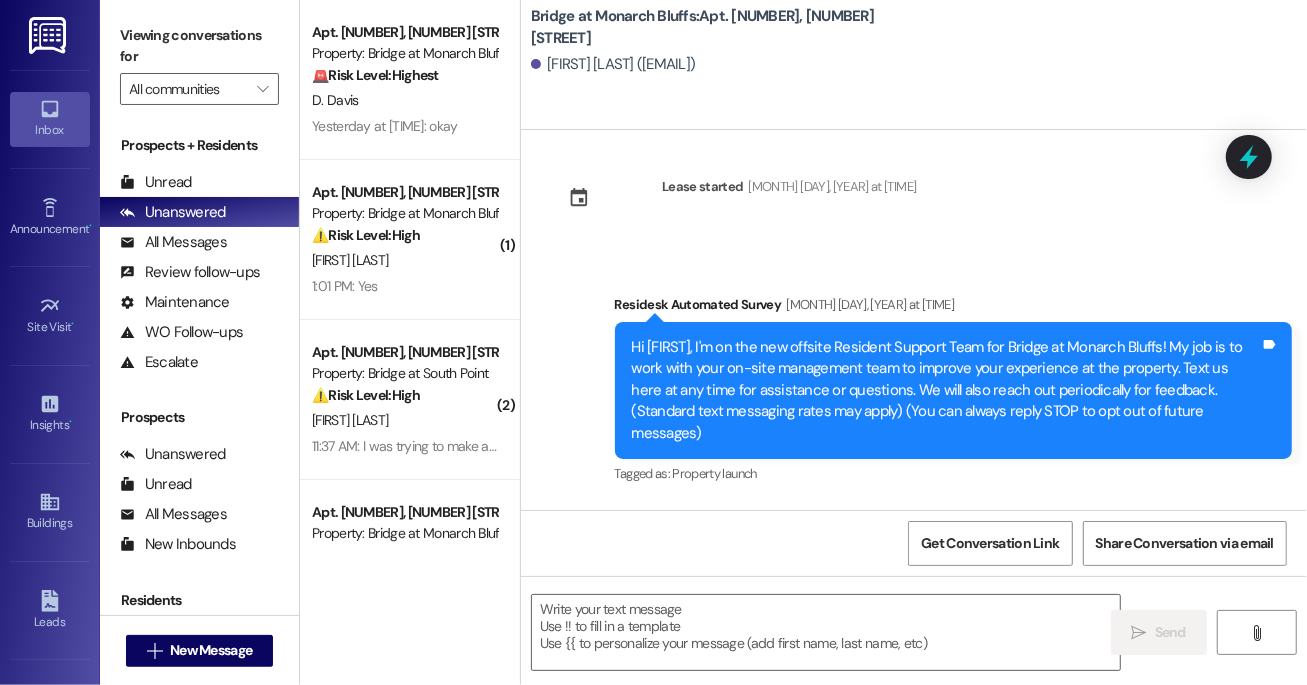 scroll, scrollTop: 0, scrollLeft: 0, axis: both 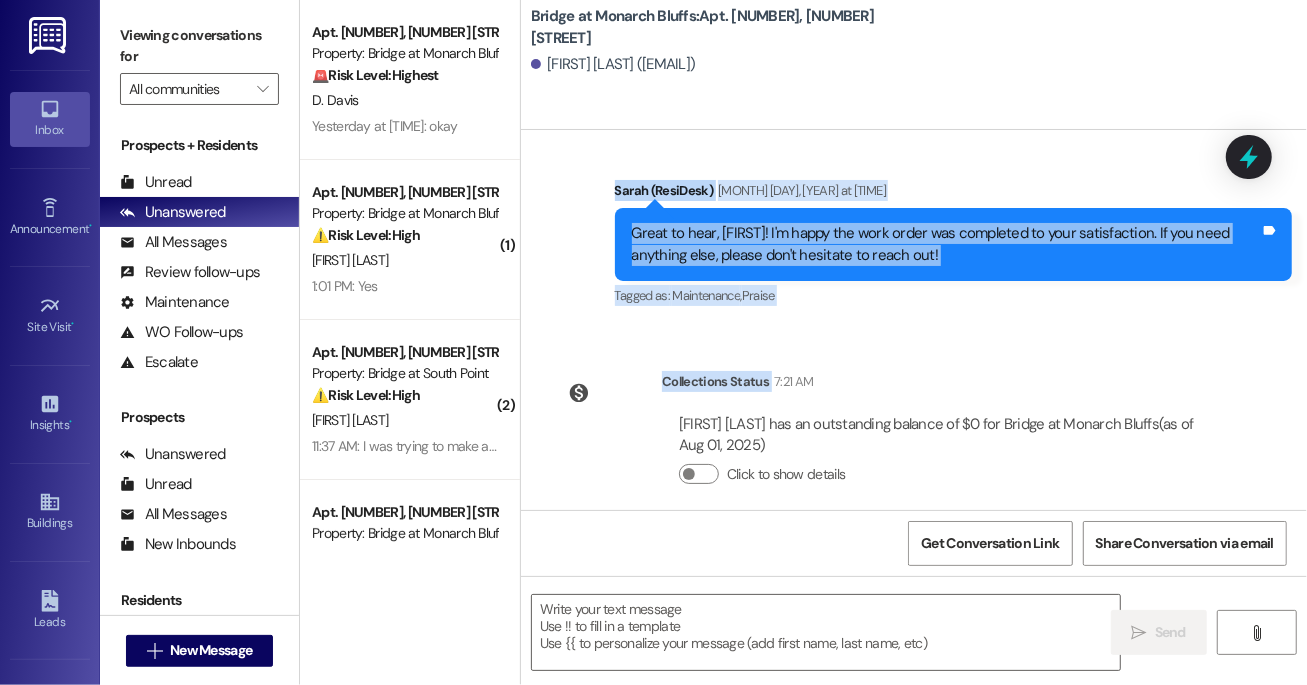 drag, startPoint x: 612, startPoint y: 315, endPoint x: 877, endPoint y: 311, distance: 265.03018 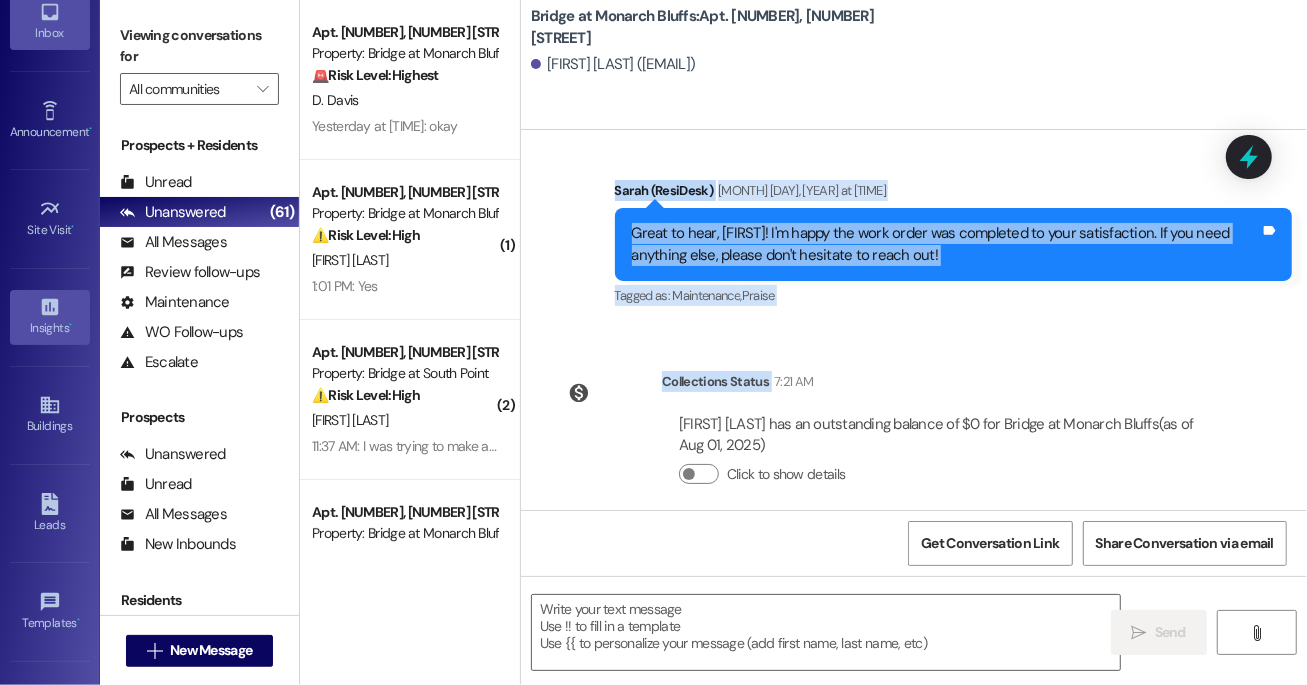 scroll, scrollTop: 0, scrollLeft: 0, axis: both 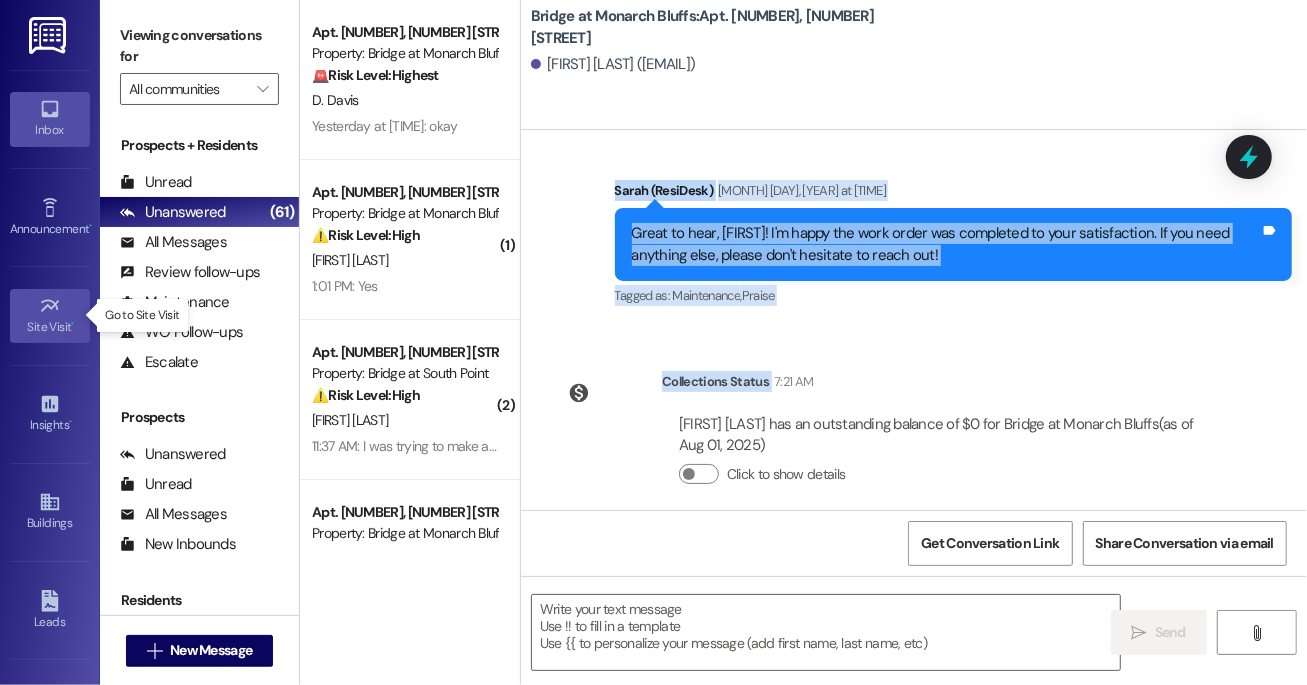 click on "Site Visit   •" at bounding box center (50, 327) 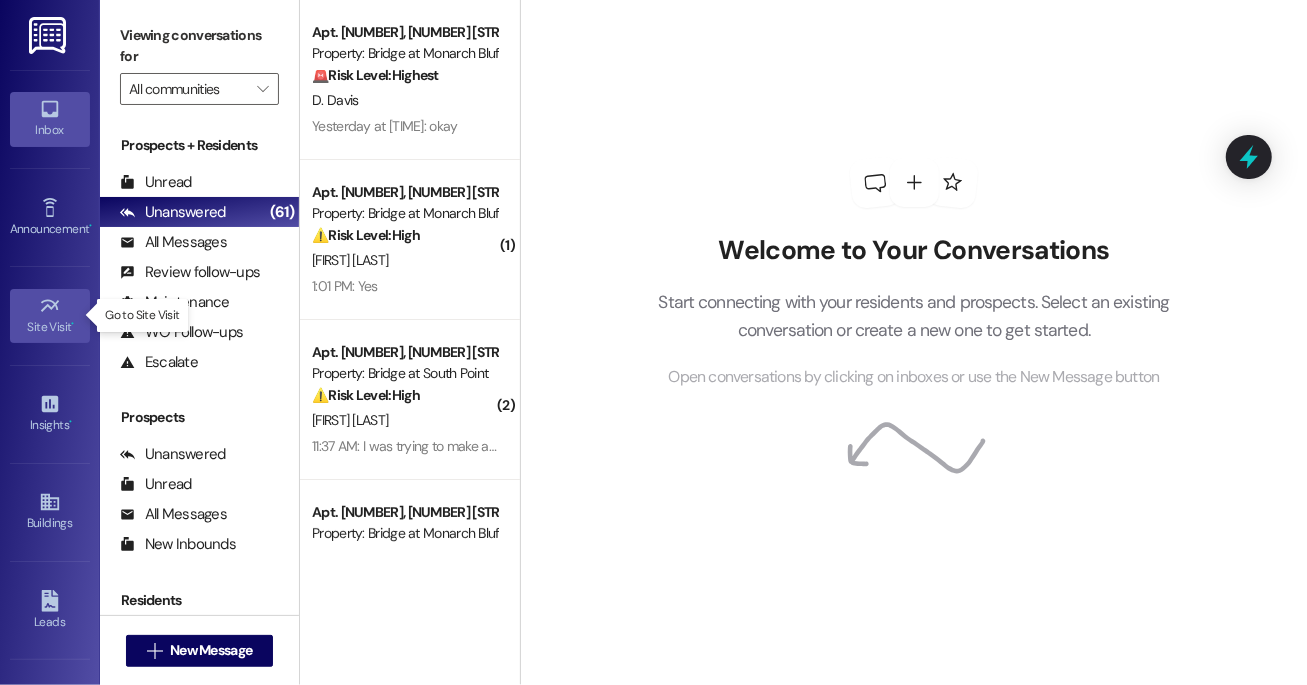 click on "Site Visit   •" at bounding box center (50, 327) 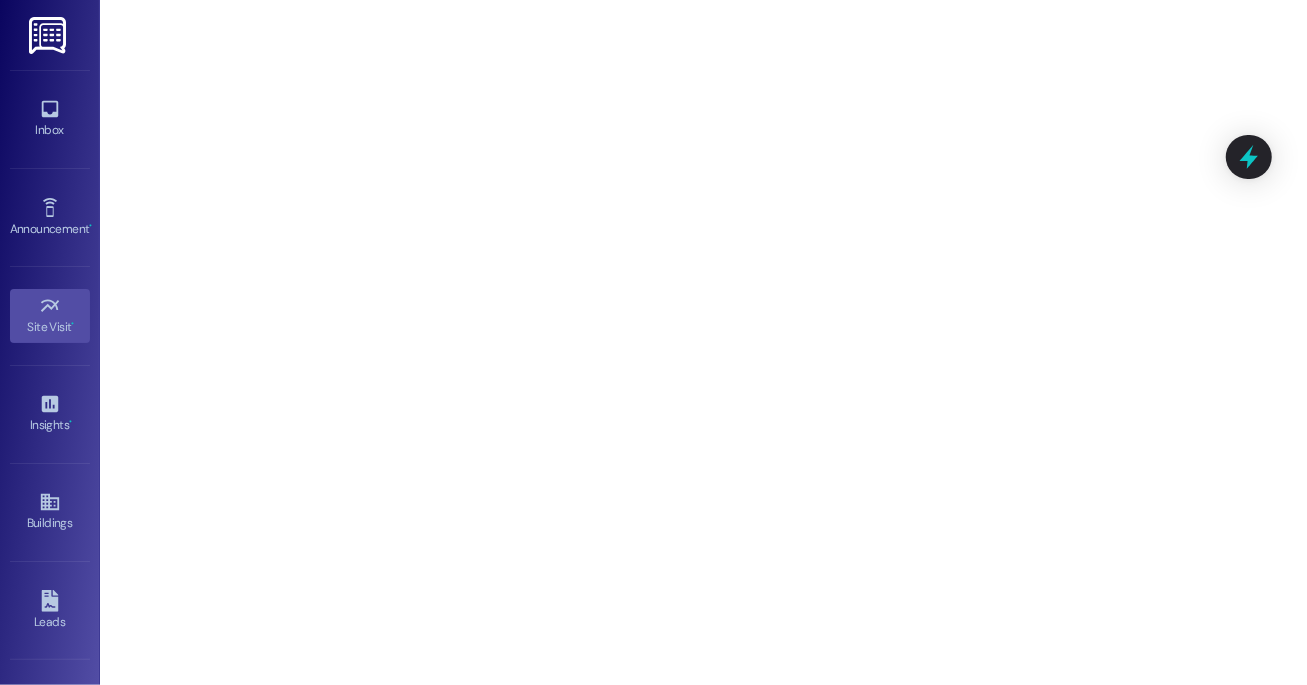 click at bounding box center [49, 35] 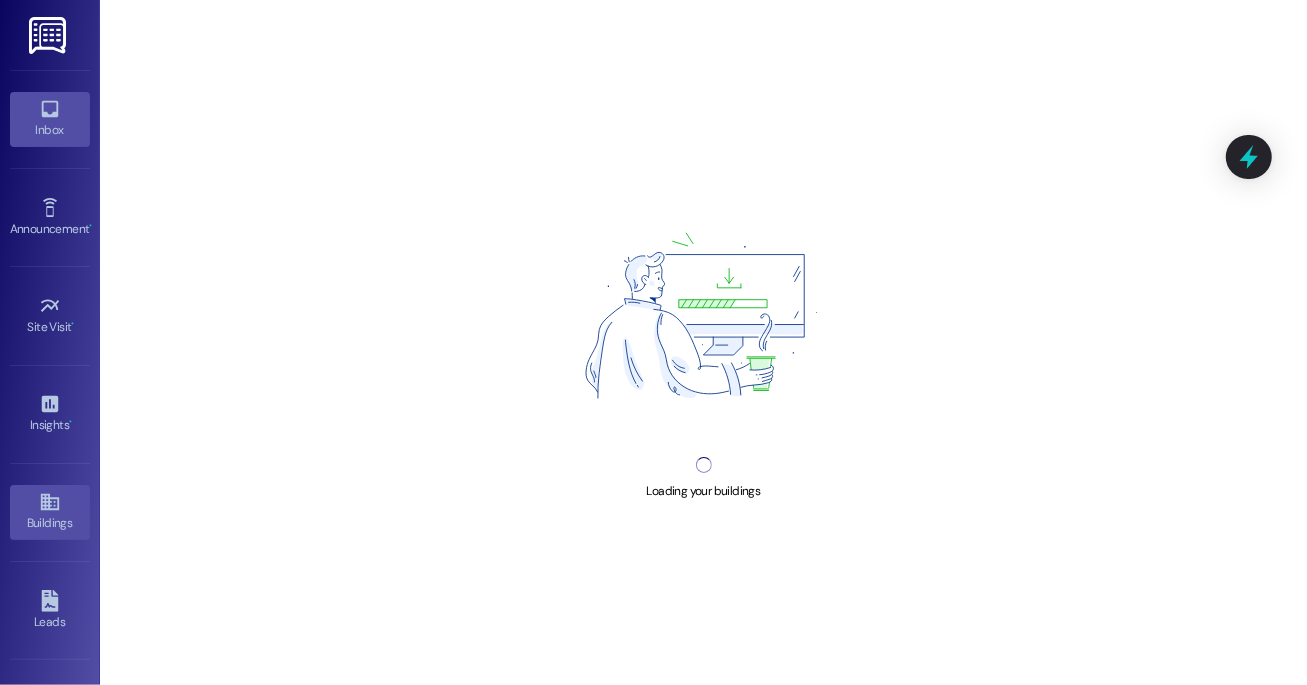 click on "Inbox" at bounding box center [50, 119] 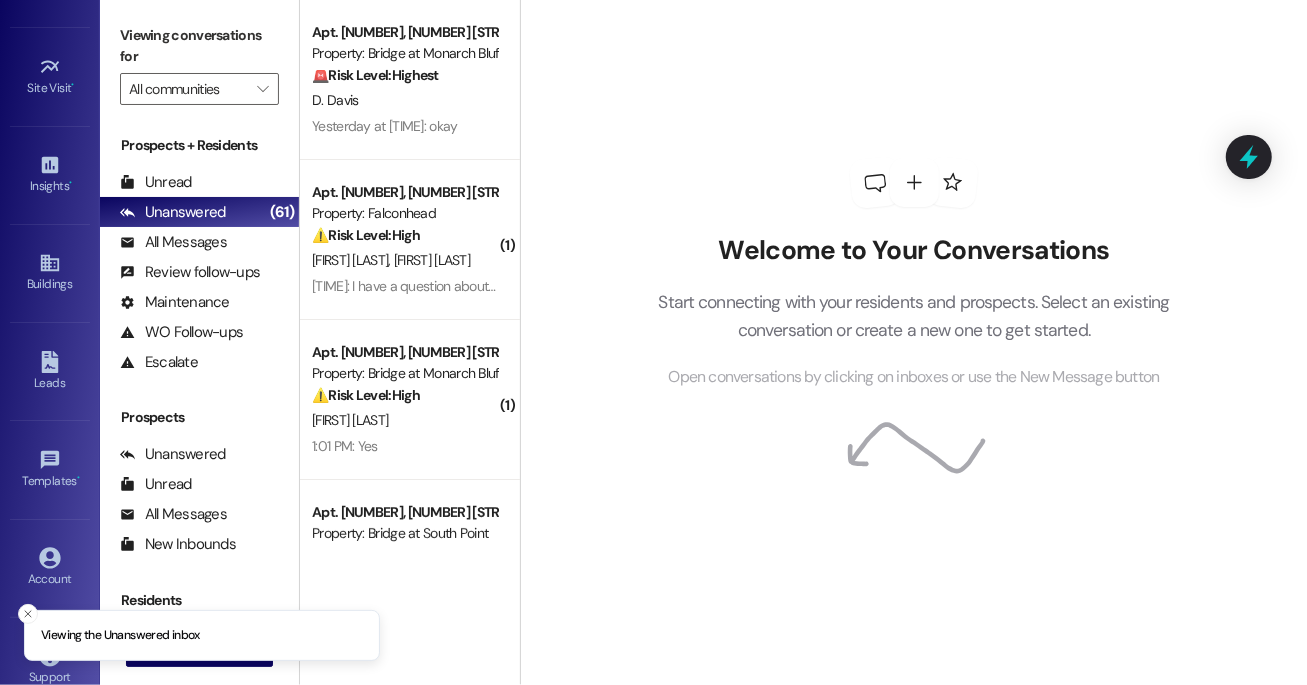 scroll, scrollTop: 266, scrollLeft: 0, axis: vertical 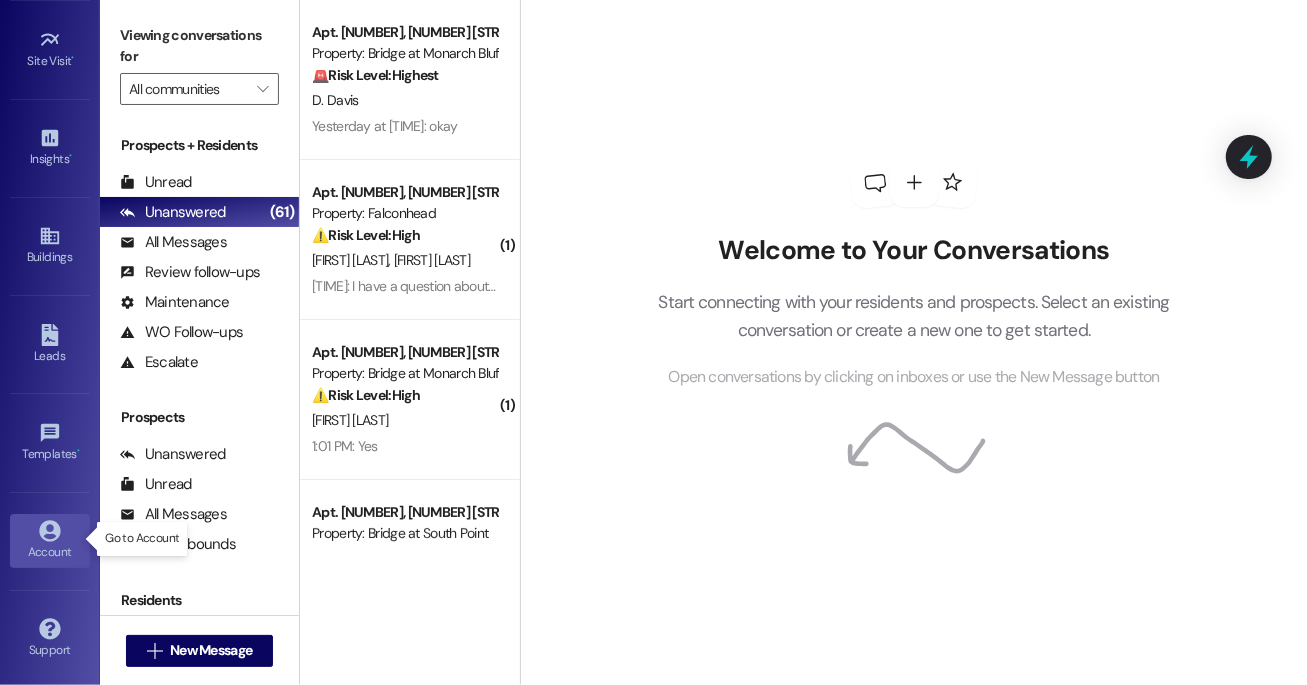 click 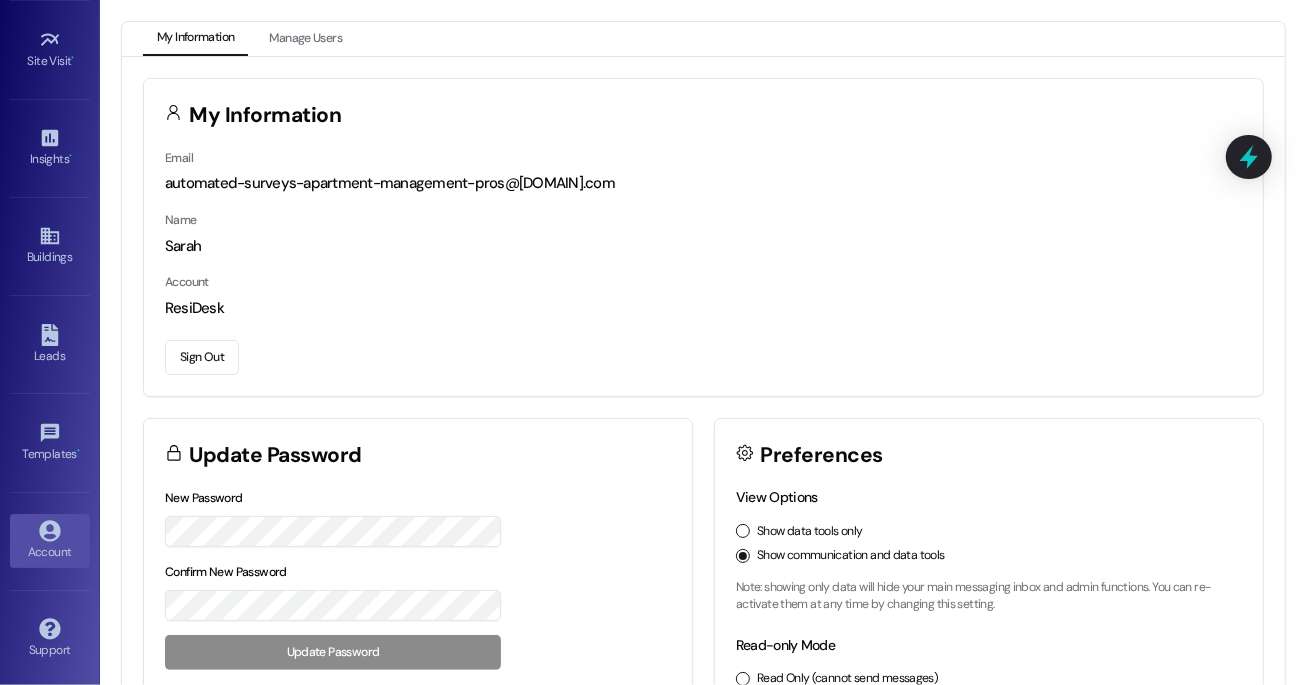 click on "Sign Out" at bounding box center [202, 357] 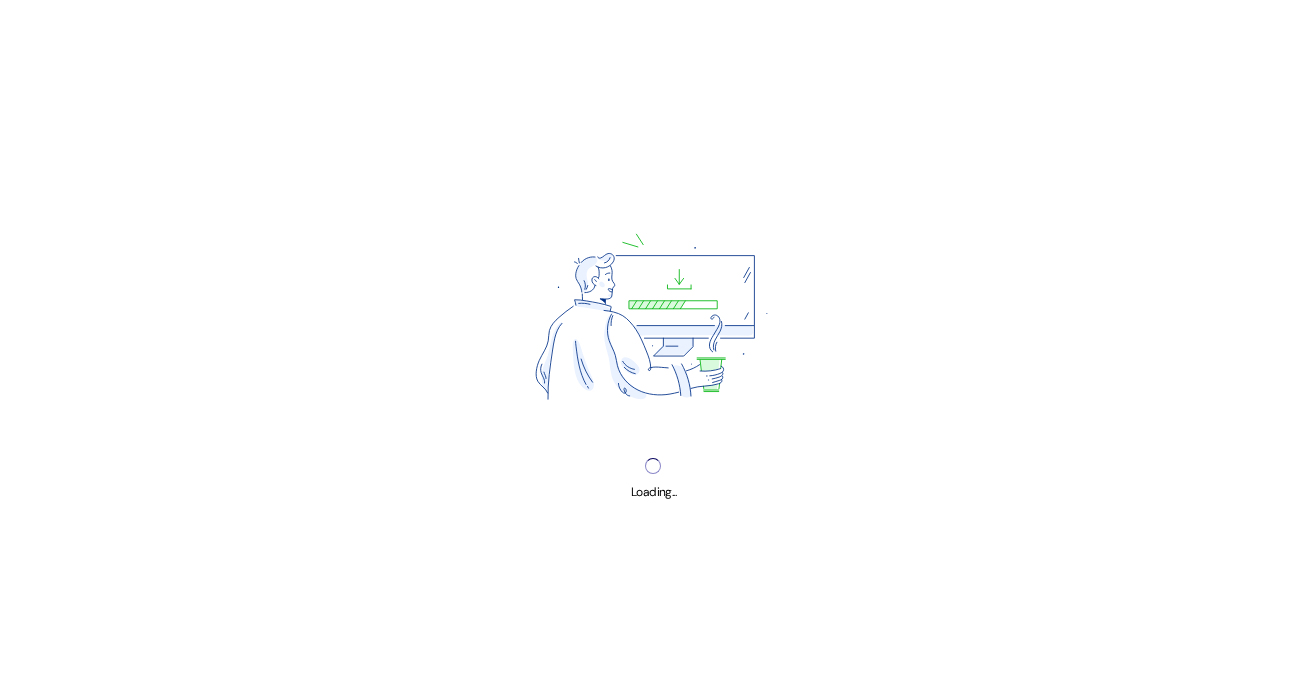 scroll, scrollTop: 0, scrollLeft: 0, axis: both 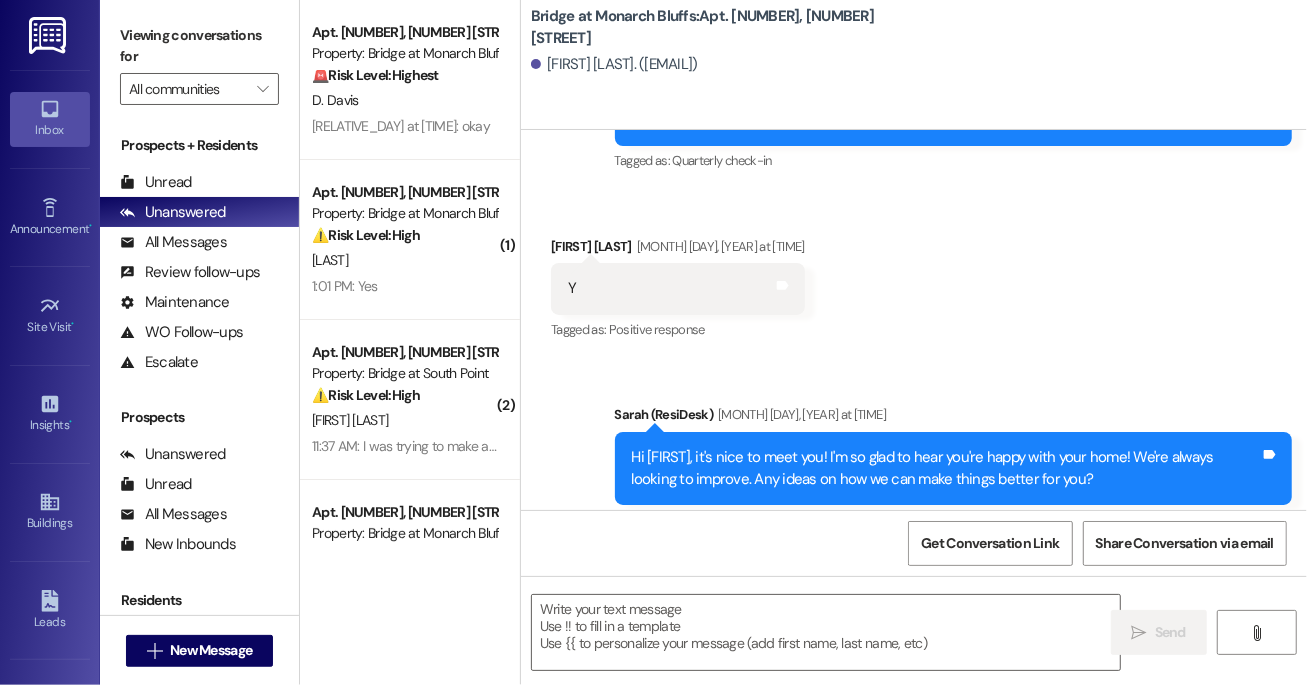 type on "Fetching suggested responses. Please feel free to read through the conversation in the meantime." 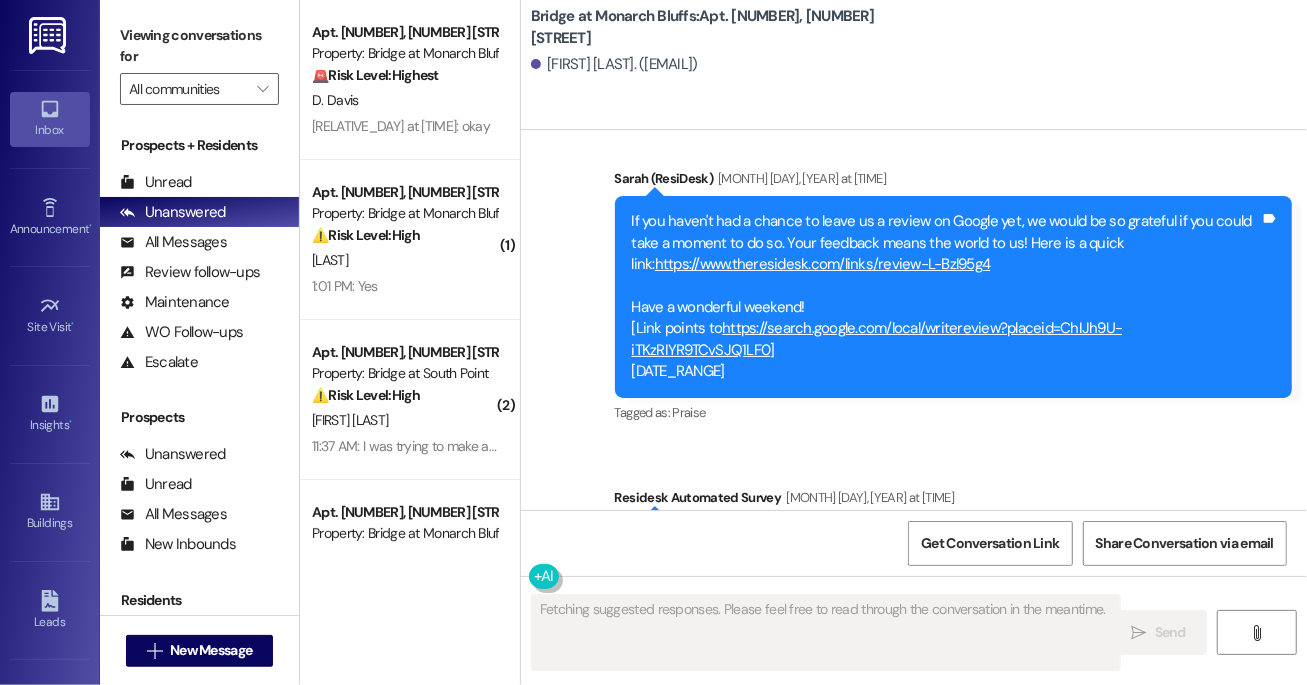 scroll, scrollTop: 1715, scrollLeft: 0, axis: vertical 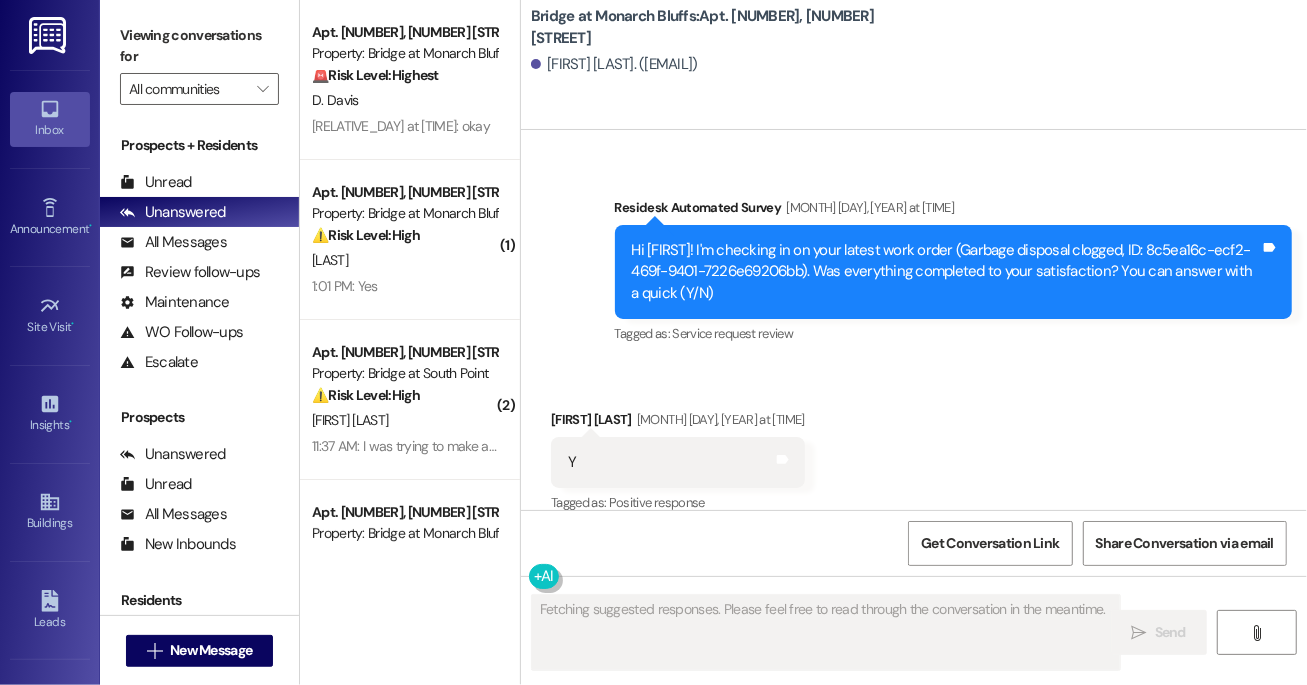 type 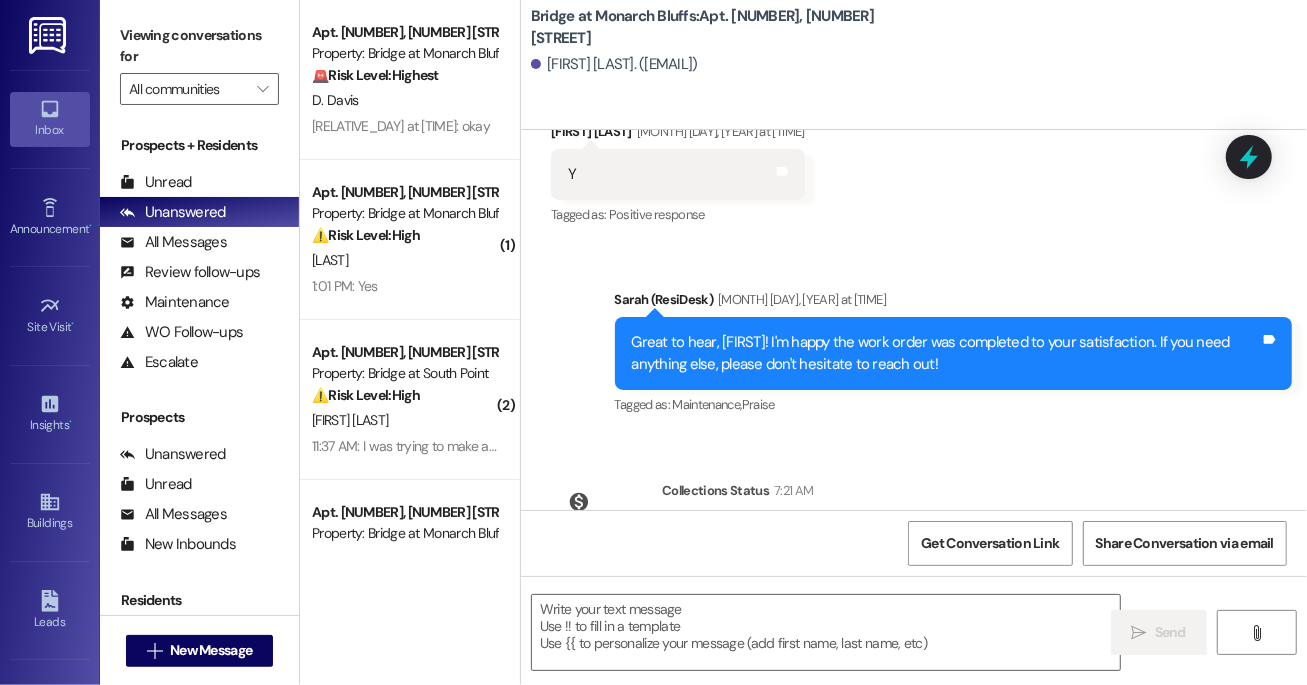scroll, scrollTop: 2007, scrollLeft: 0, axis: vertical 